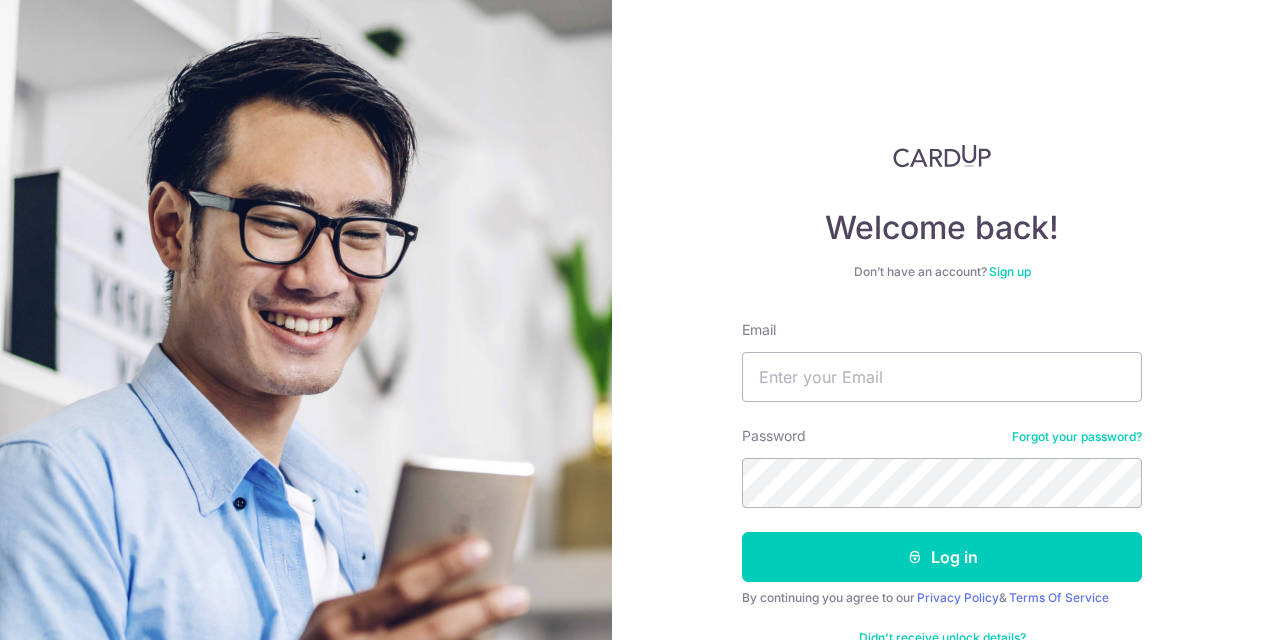 scroll, scrollTop: 0, scrollLeft: 0, axis: both 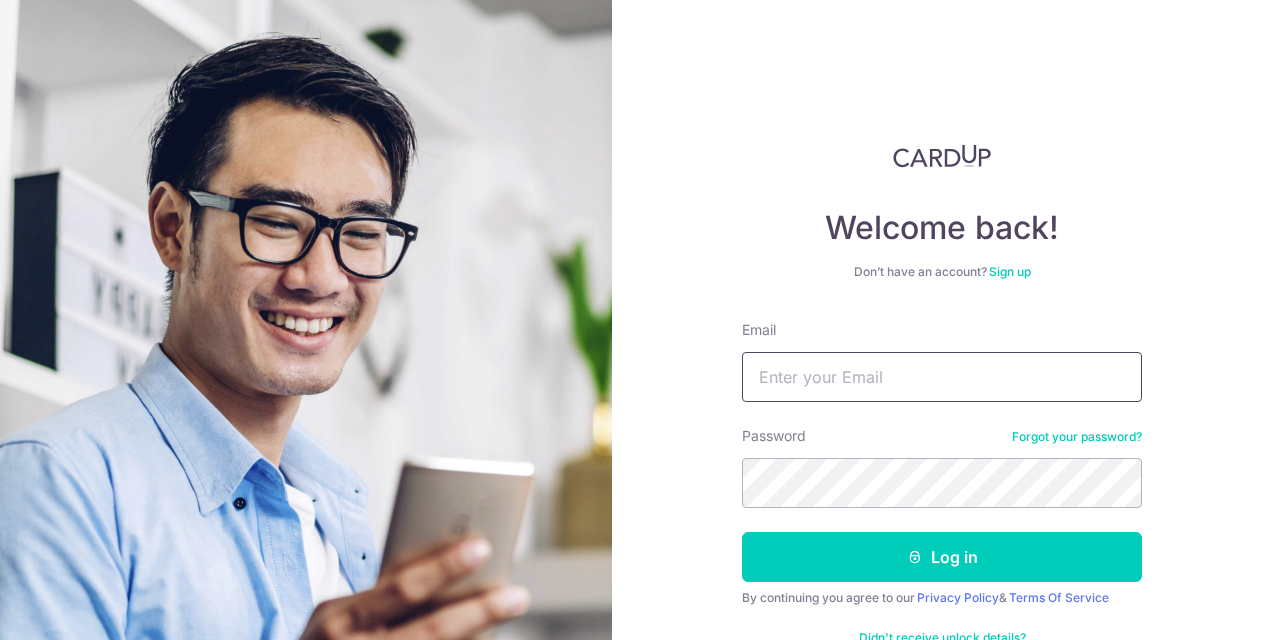 type on "[EMAIL]" 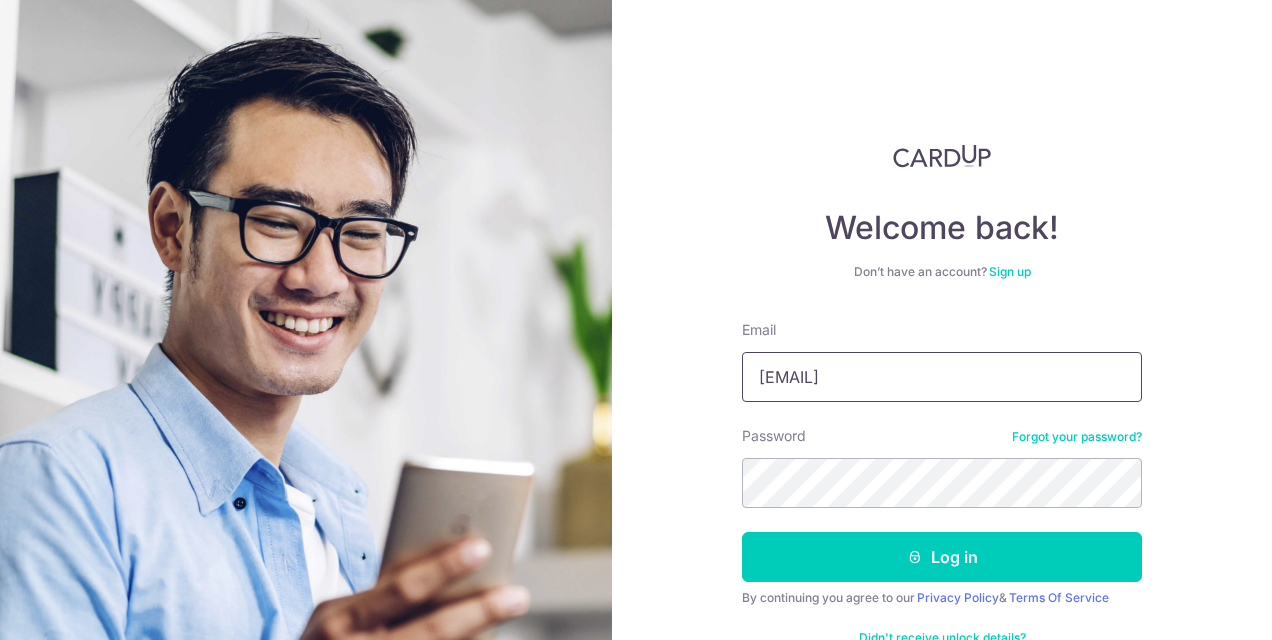 drag, startPoint x: 905, startPoint y: 391, endPoint x: 471, endPoint y: 405, distance: 434.22574 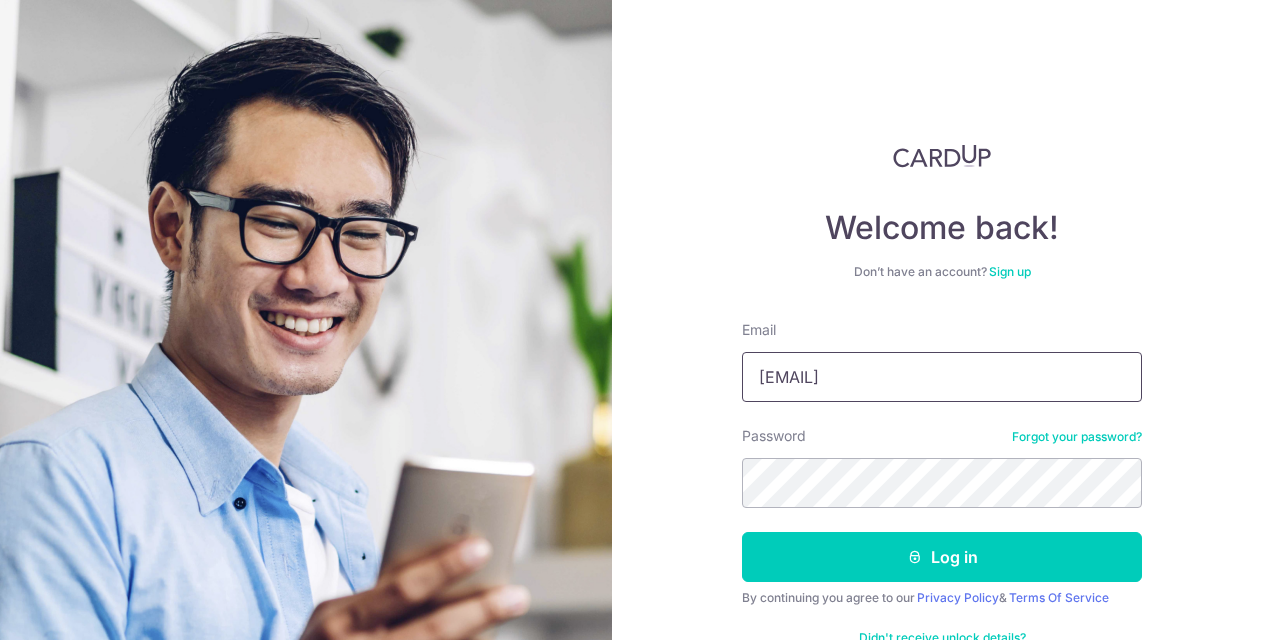 click on "[EMAIL]" at bounding box center [942, 377] 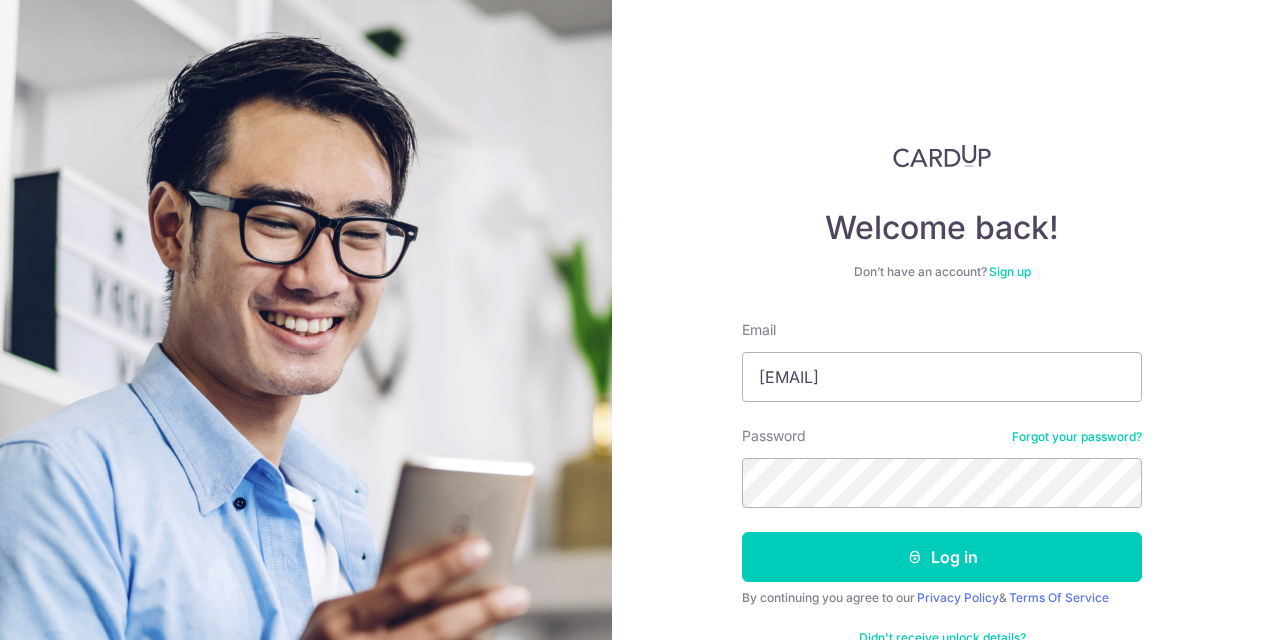 click at bounding box center [306, 512] 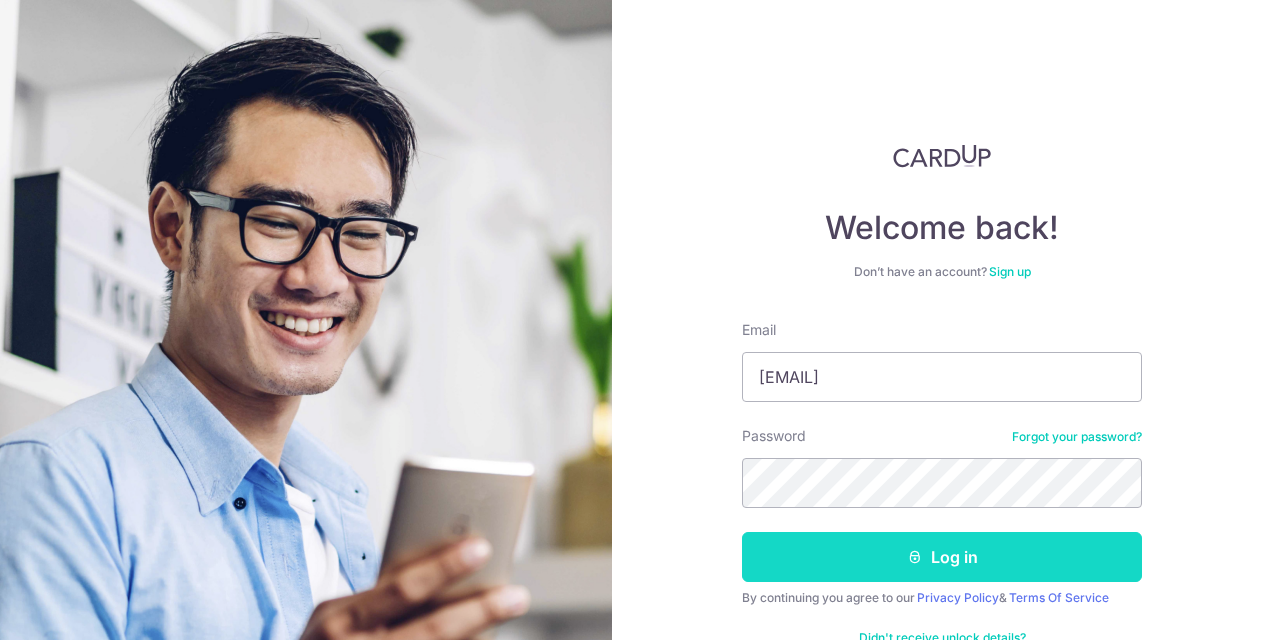 click on "Log in" at bounding box center (942, 557) 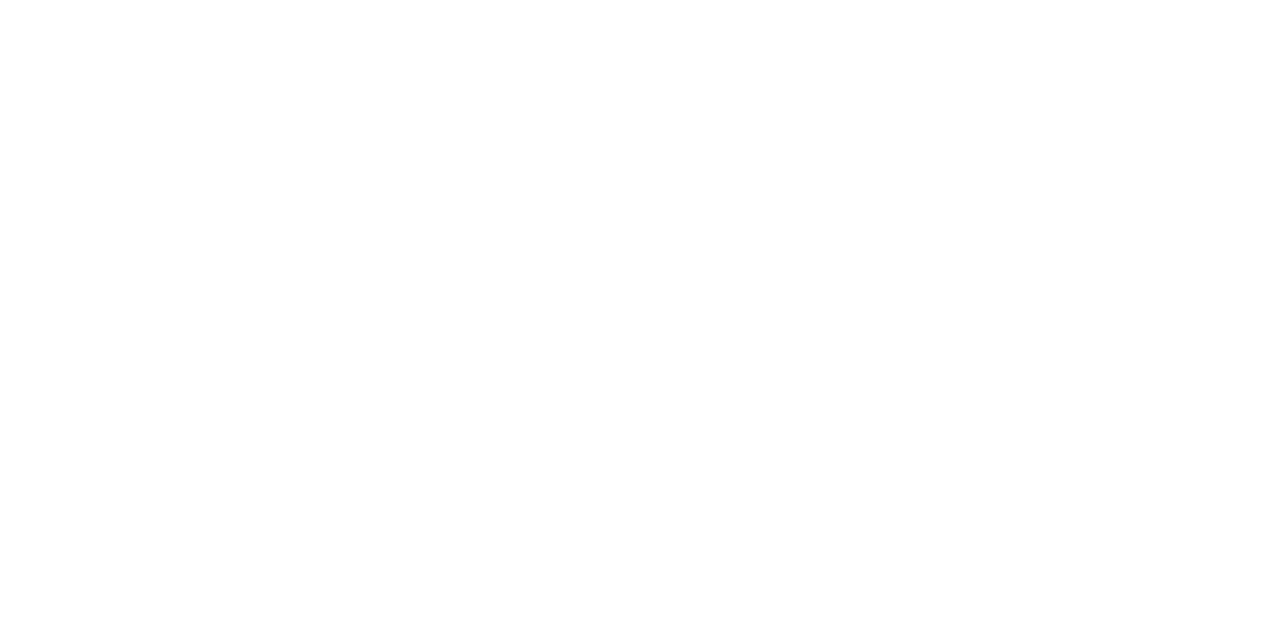 scroll, scrollTop: 0, scrollLeft: 0, axis: both 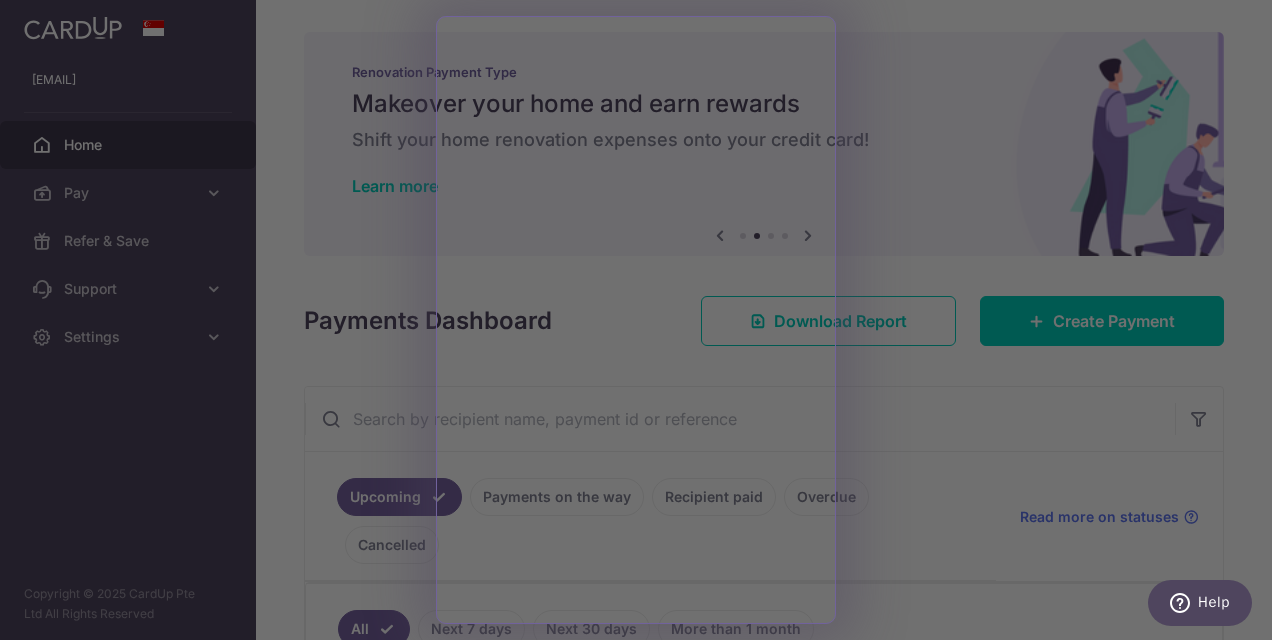 click at bounding box center [642, 323] 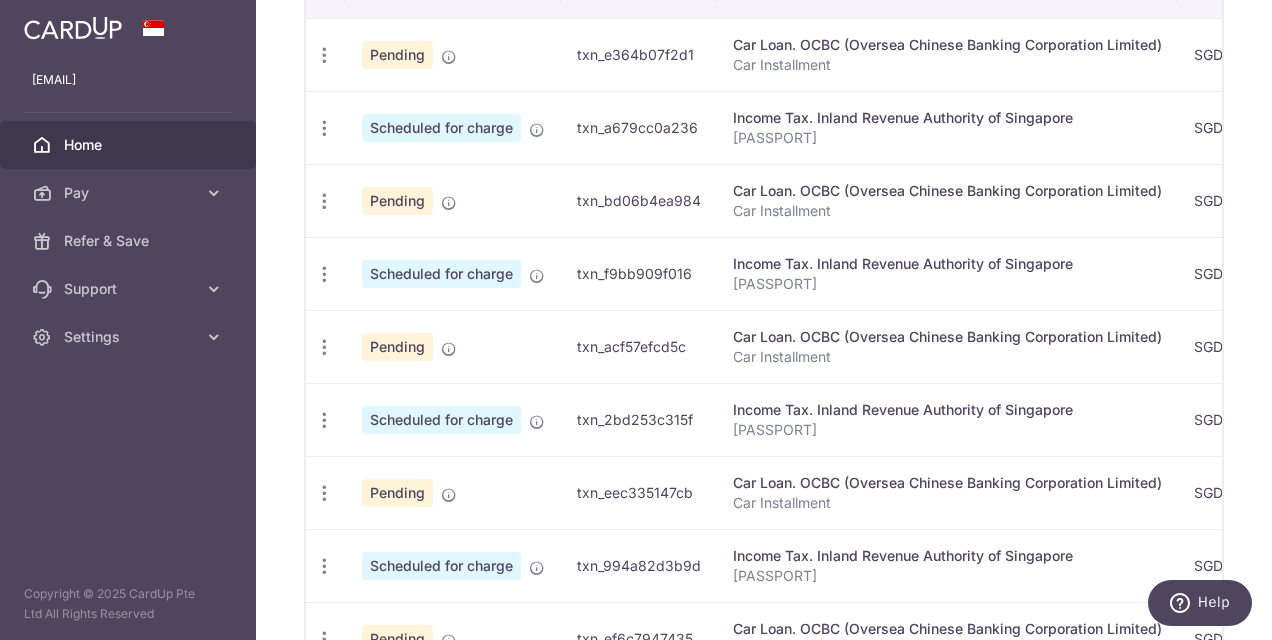 scroll, scrollTop: 300, scrollLeft: 0, axis: vertical 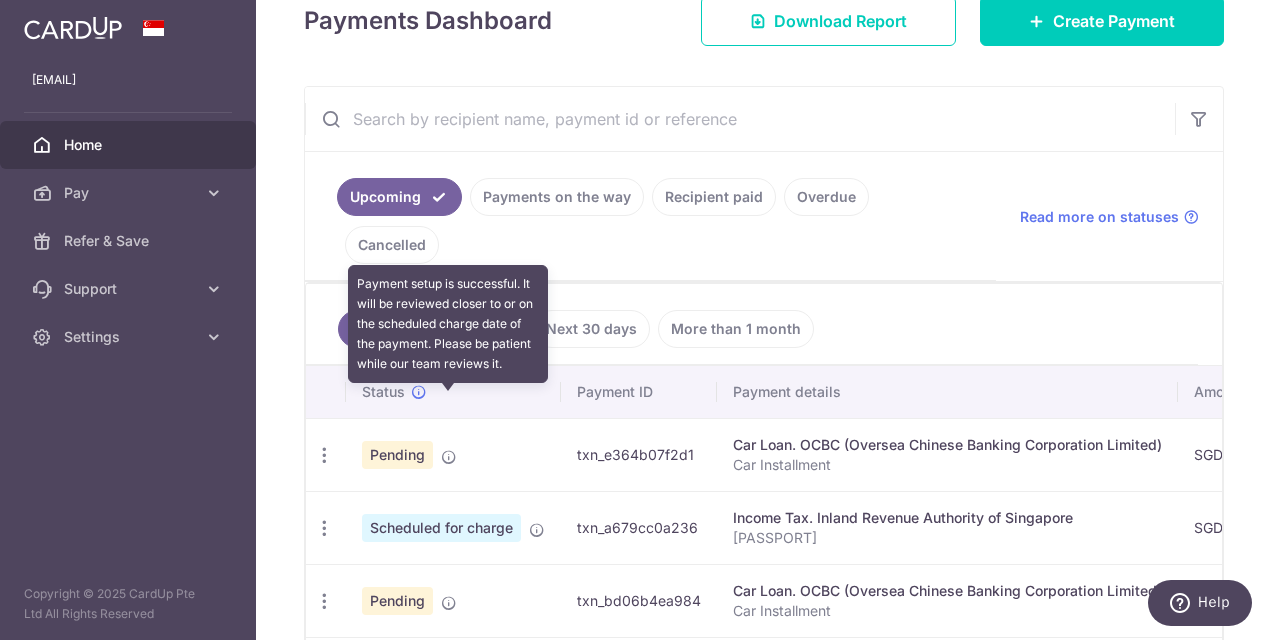 click at bounding box center [449, 457] 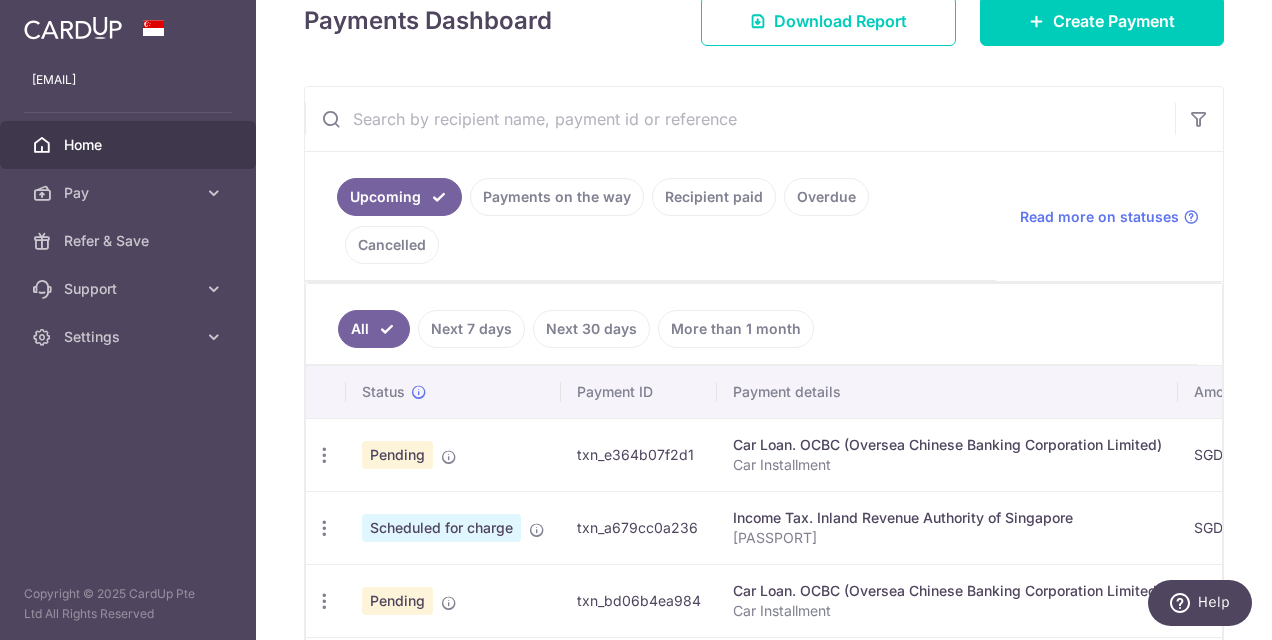 click on "Pending" at bounding box center (397, 455) 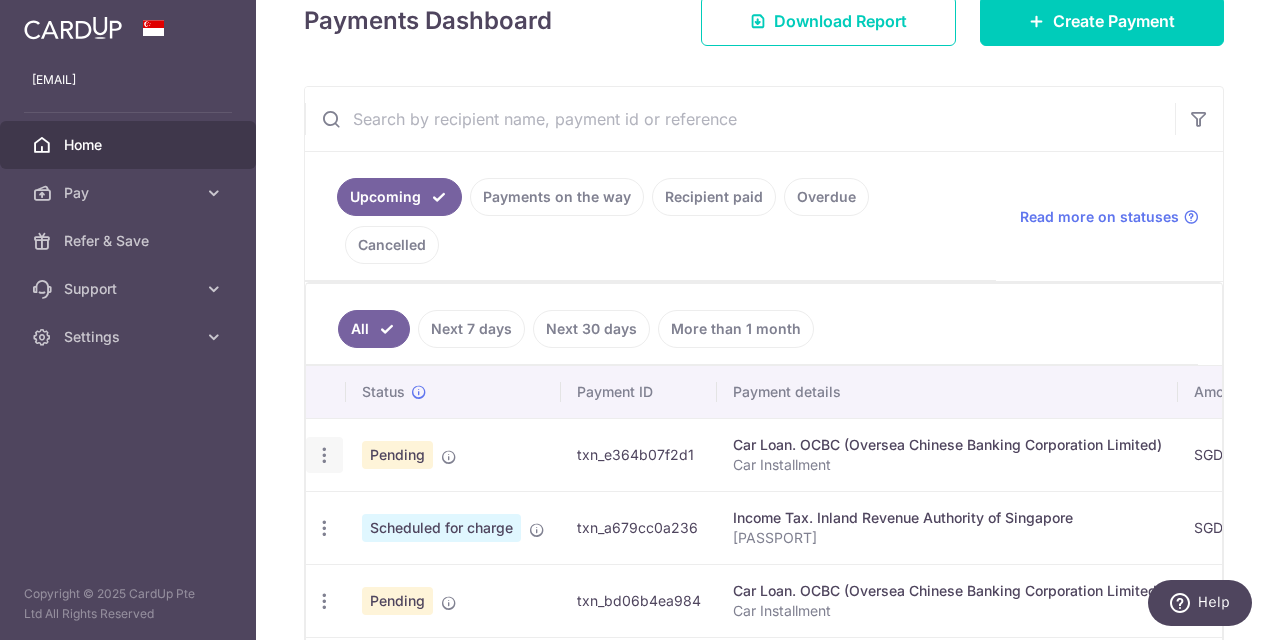 click at bounding box center [324, 455] 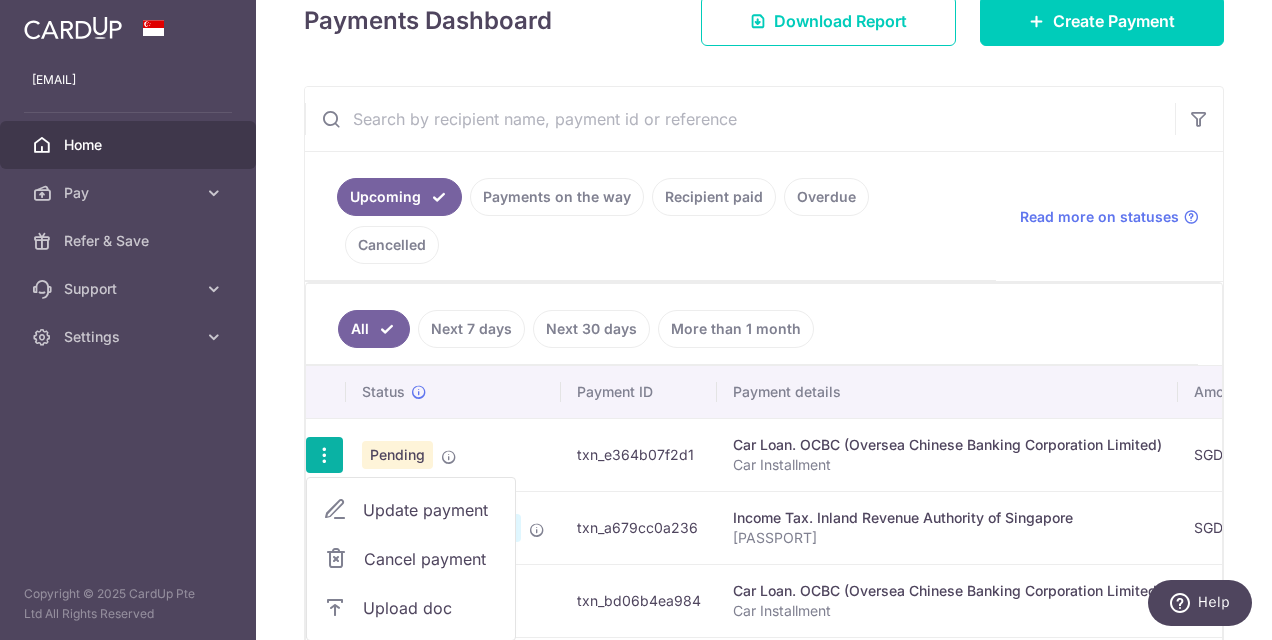 click on "Cancel payment" at bounding box center (431, 559) 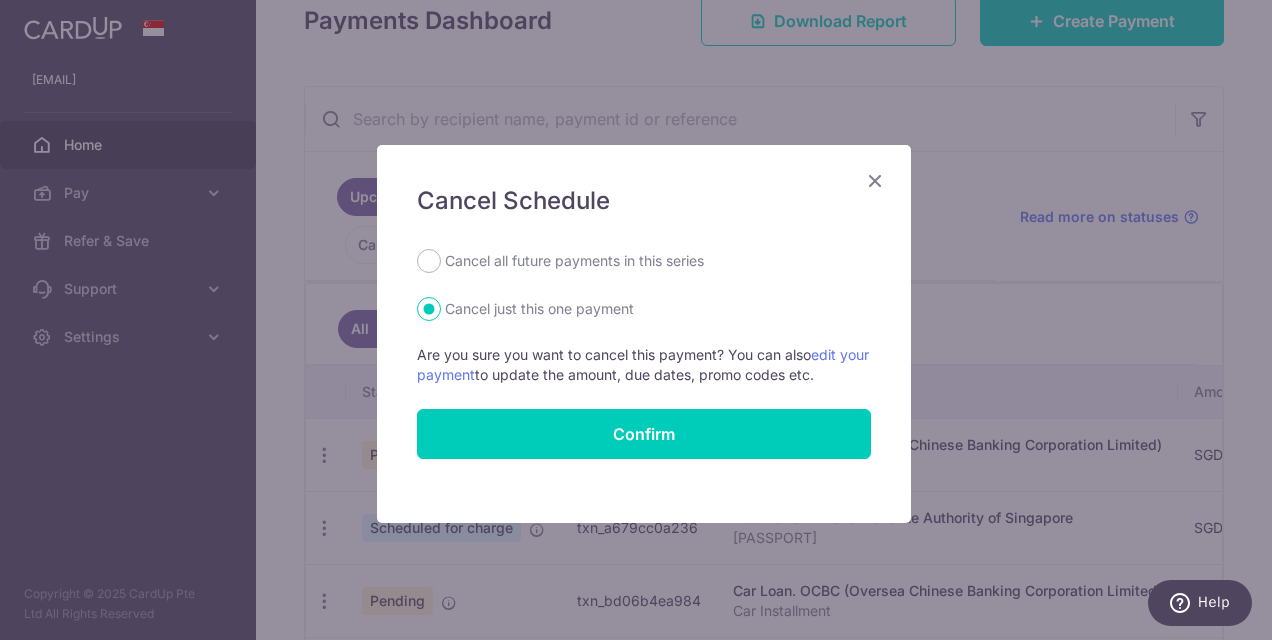 click on "Cancel all future payments in this series" at bounding box center (574, 261) 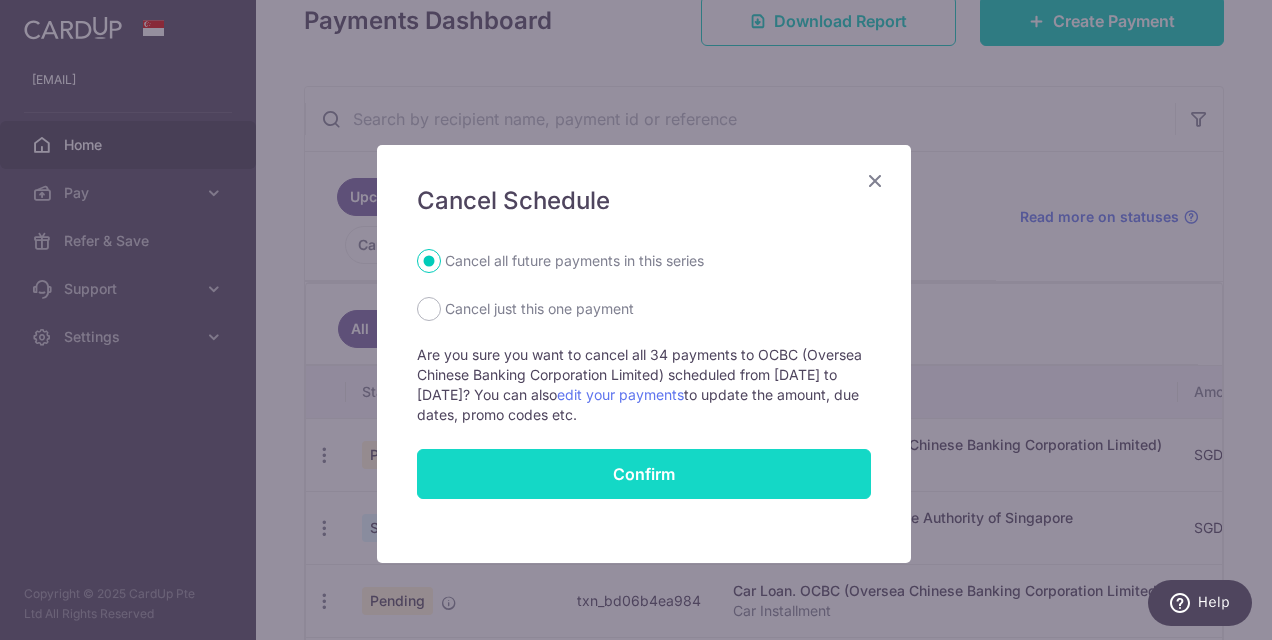 click on "Confirm" at bounding box center (644, 474) 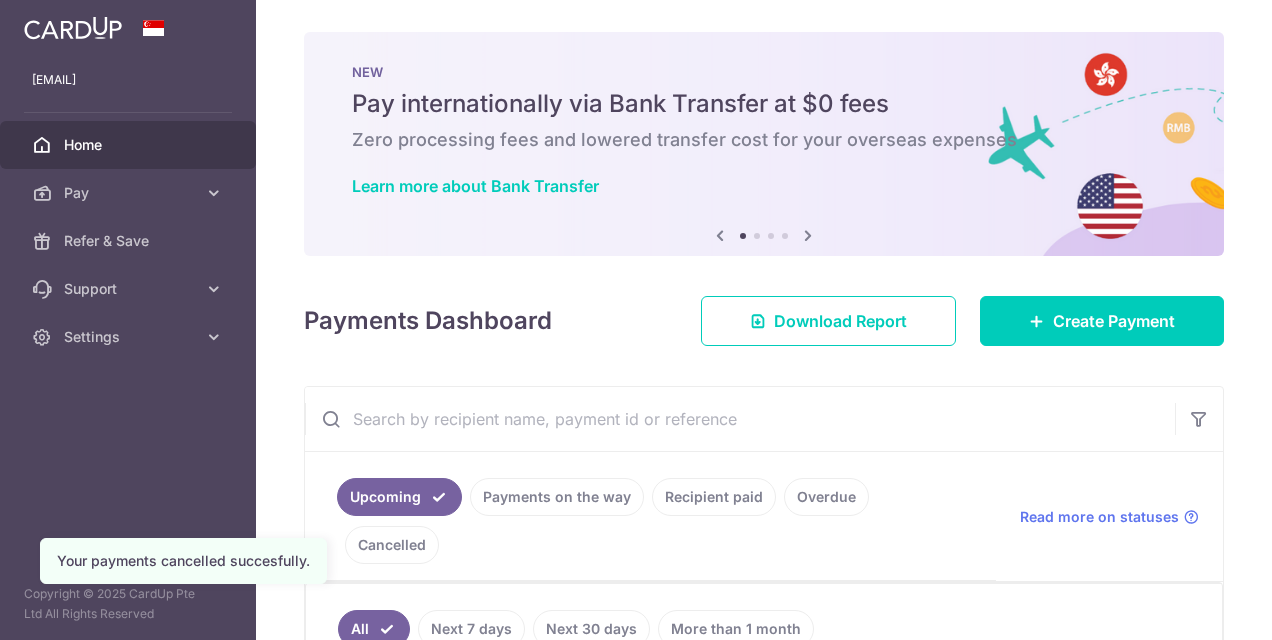 scroll, scrollTop: 0, scrollLeft: 0, axis: both 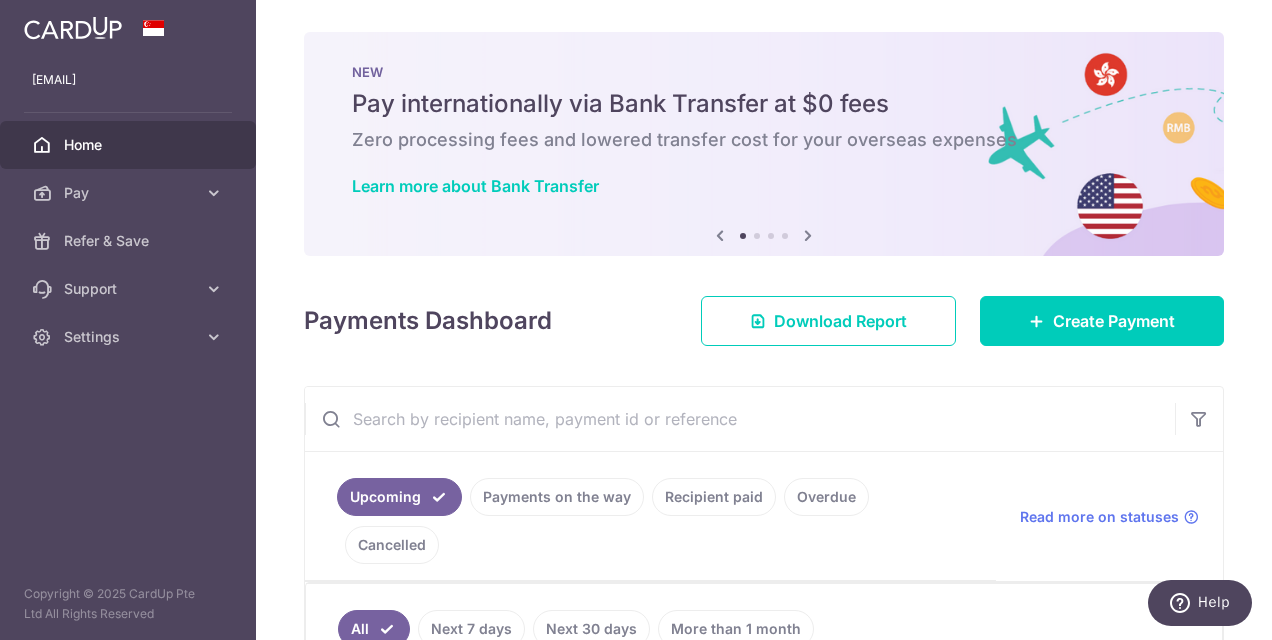 click on "Home" at bounding box center (130, 145) 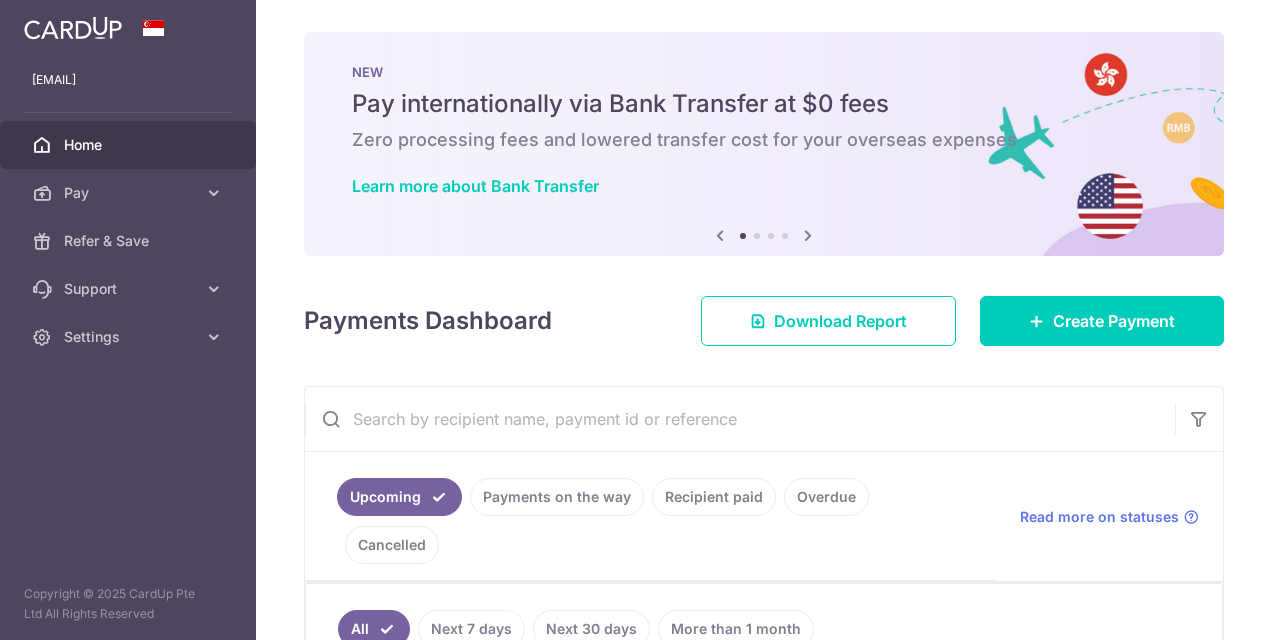 scroll, scrollTop: 0, scrollLeft: 0, axis: both 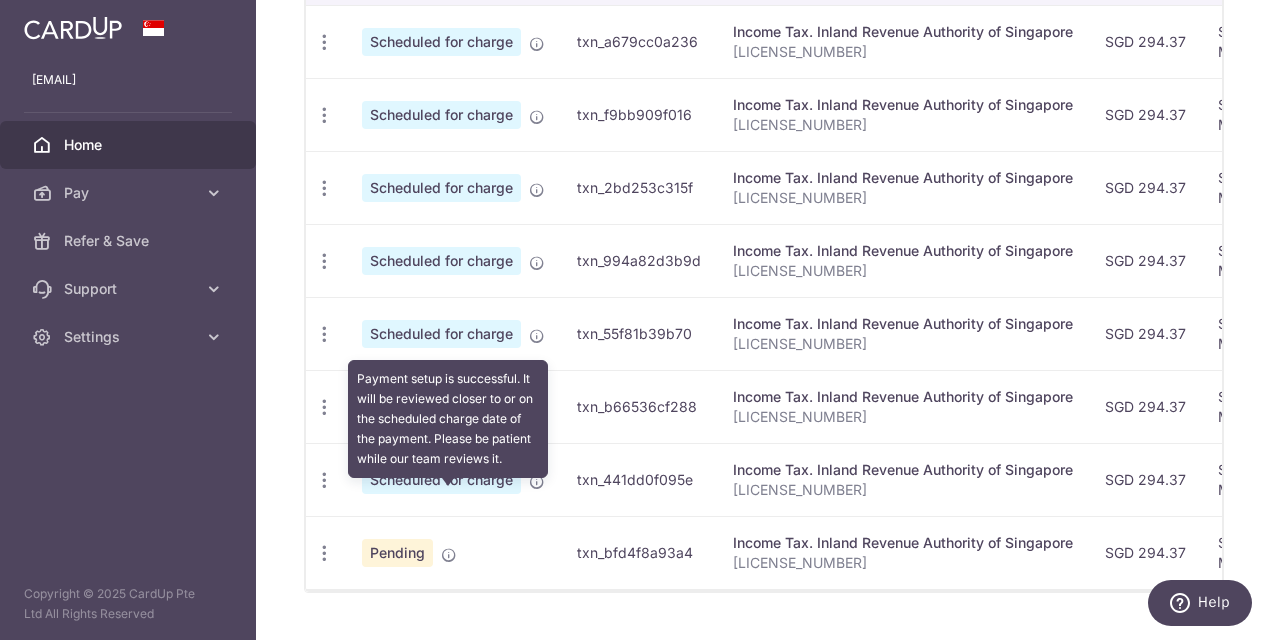 click at bounding box center (449, 555) 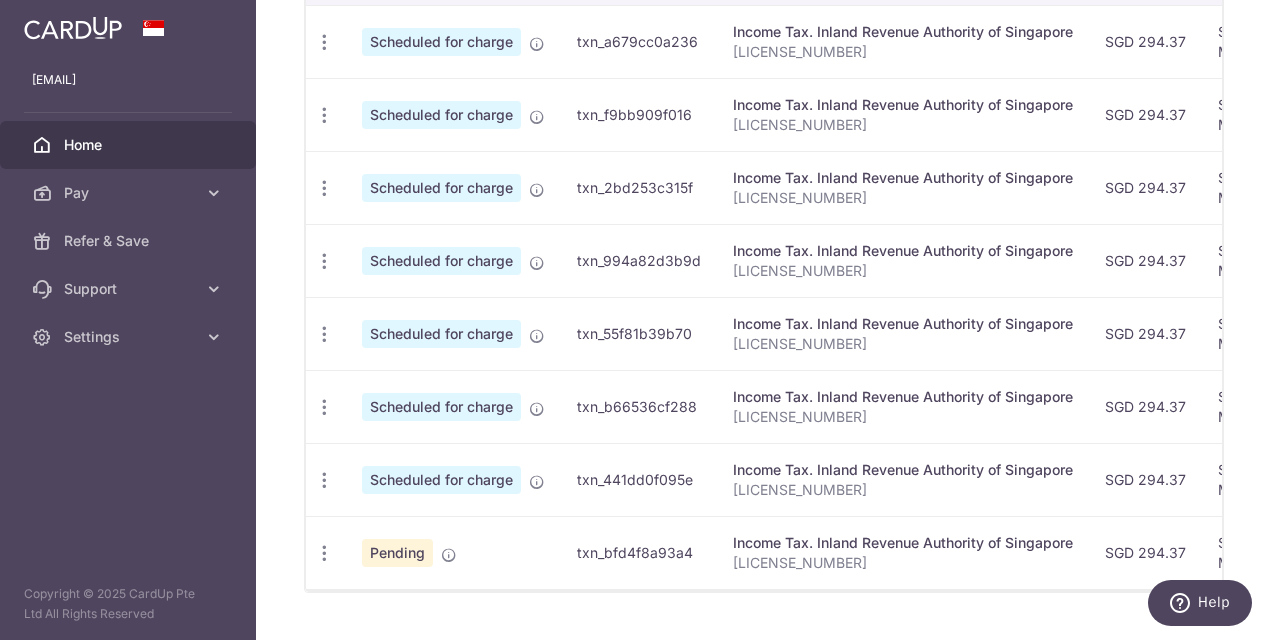 click on "Pending" at bounding box center (397, 553) 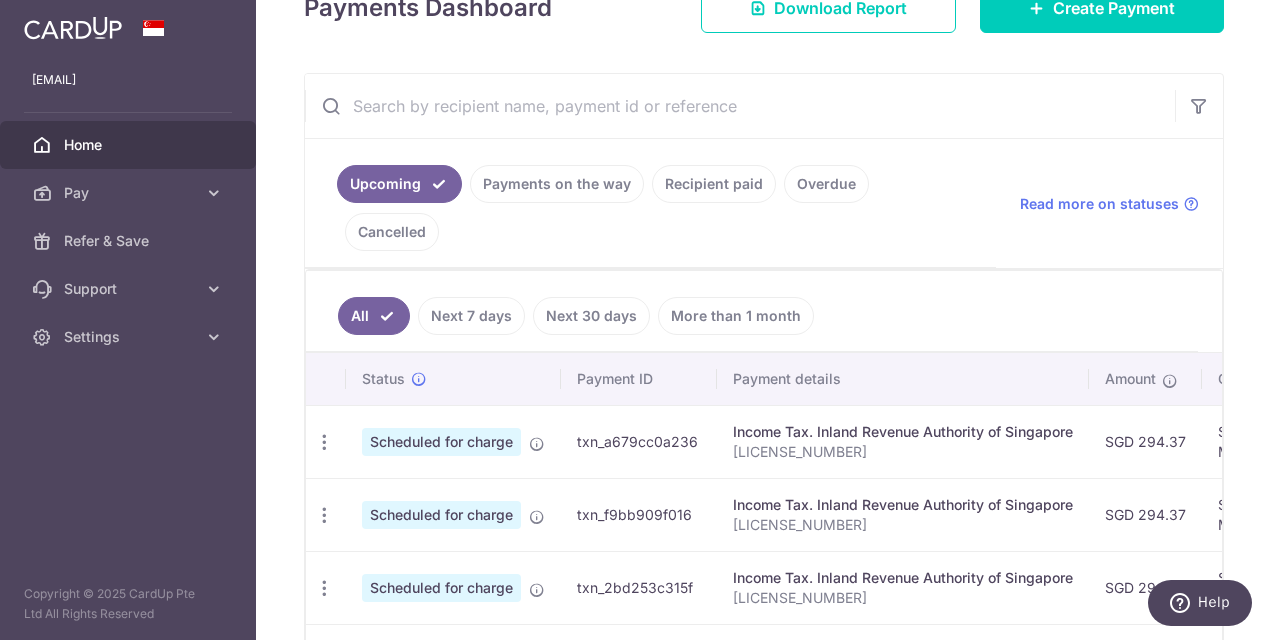 scroll, scrollTop: 0, scrollLeft: 0, axis: both 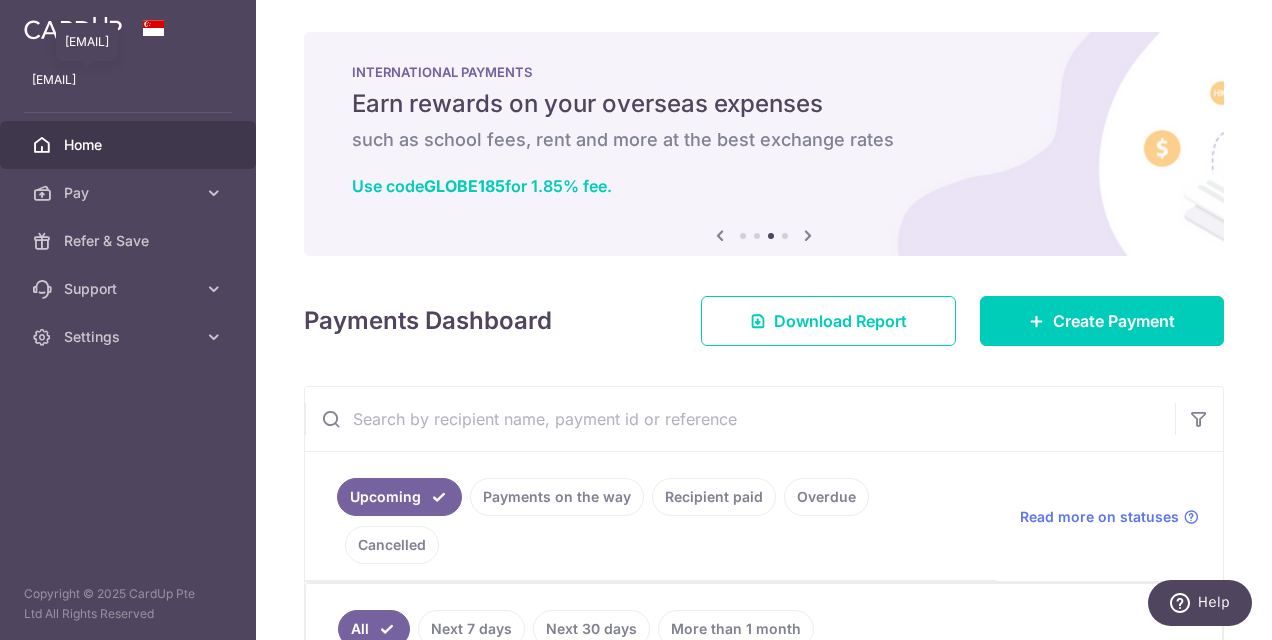 click on "[EMAIL]" at bounding box center (128, 80) 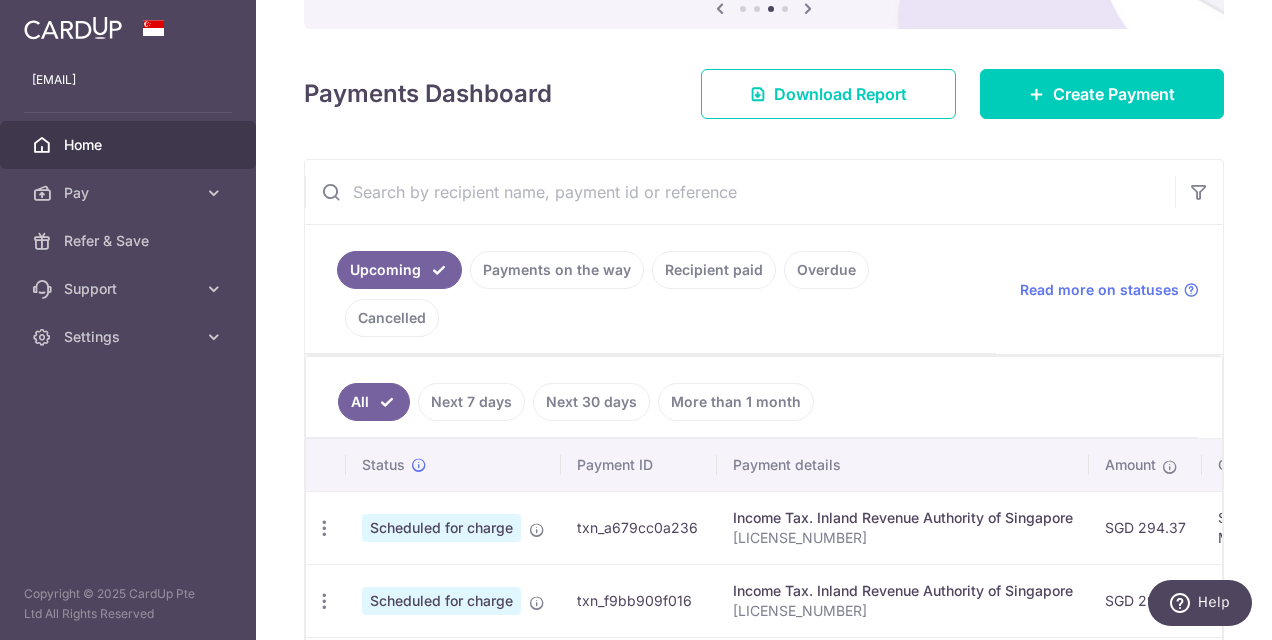 scroll, scrollTop: 400, scrollLeft: 0, axis: vertical 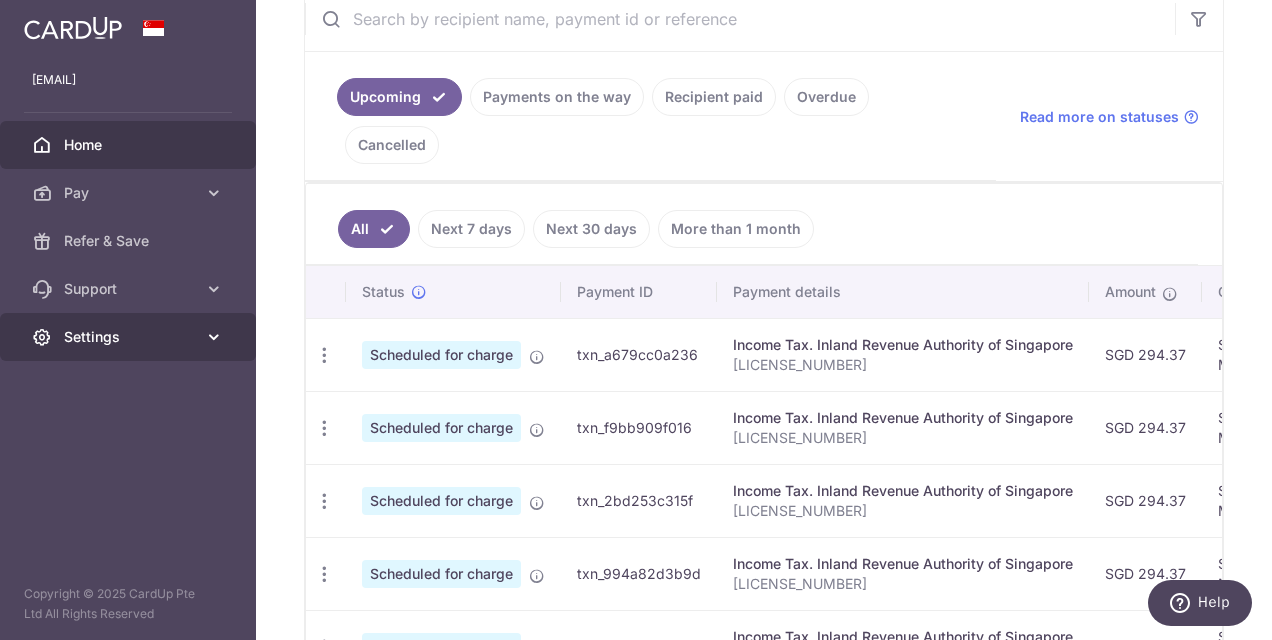 click on "Settings" at bounding box center (130, 337) 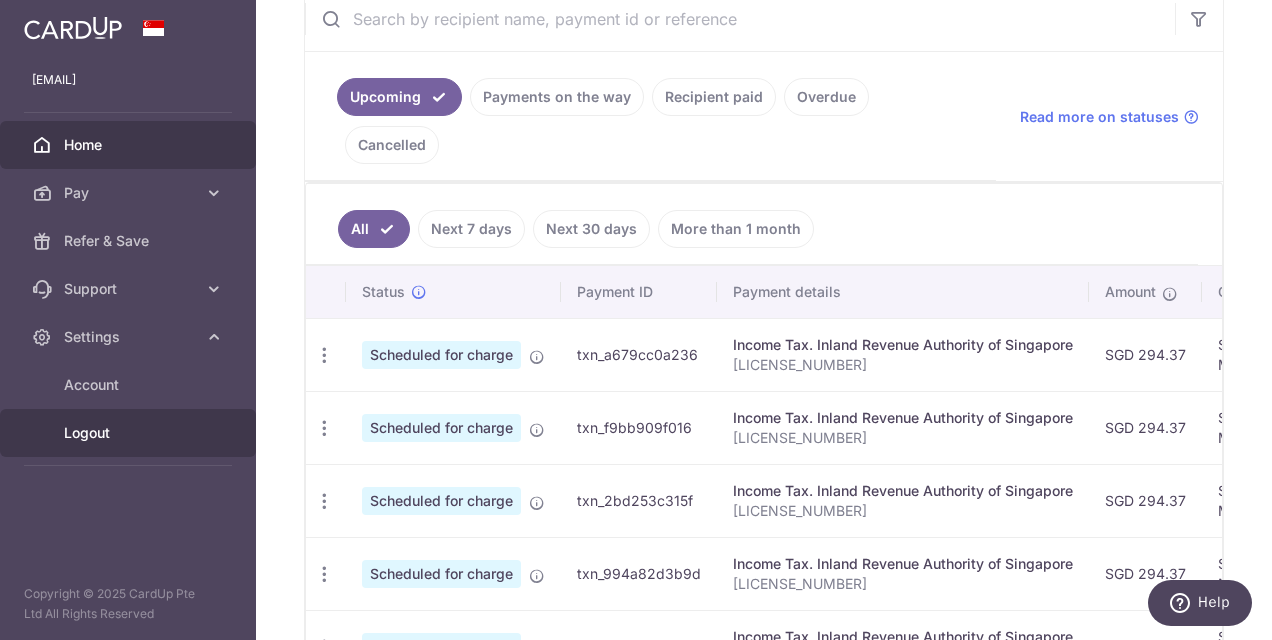 click on "Logout" at bounding box center [130, 433] 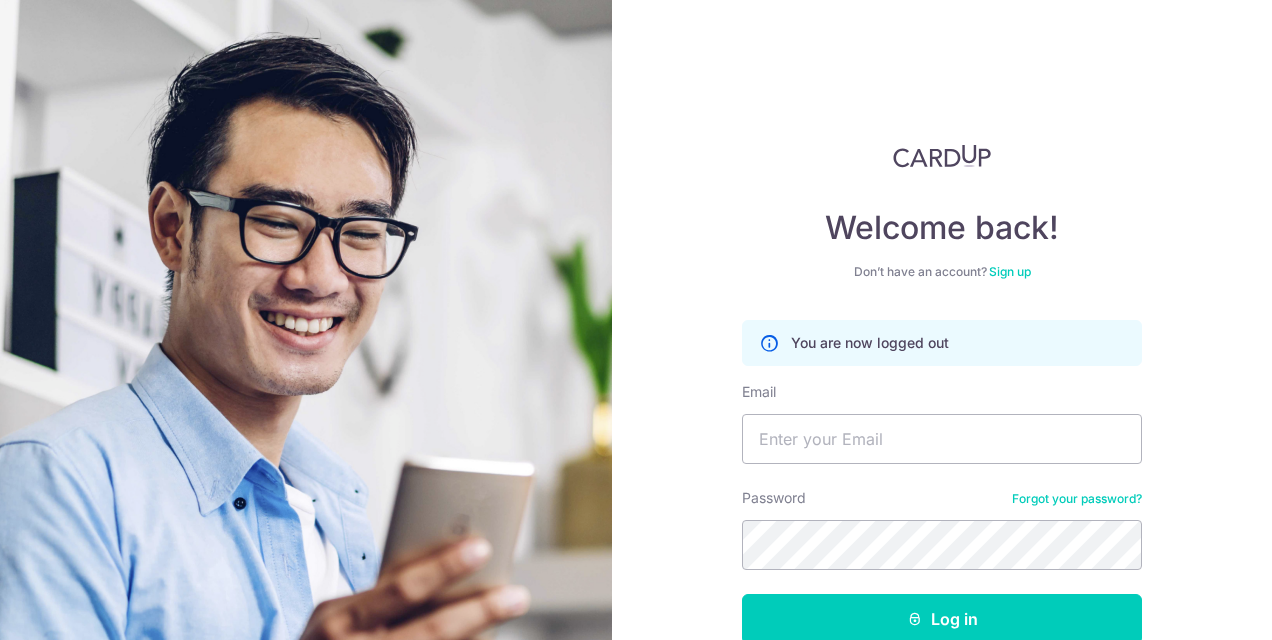 scroll, scrollTop: 0, scrollLeft: 0, axis: both 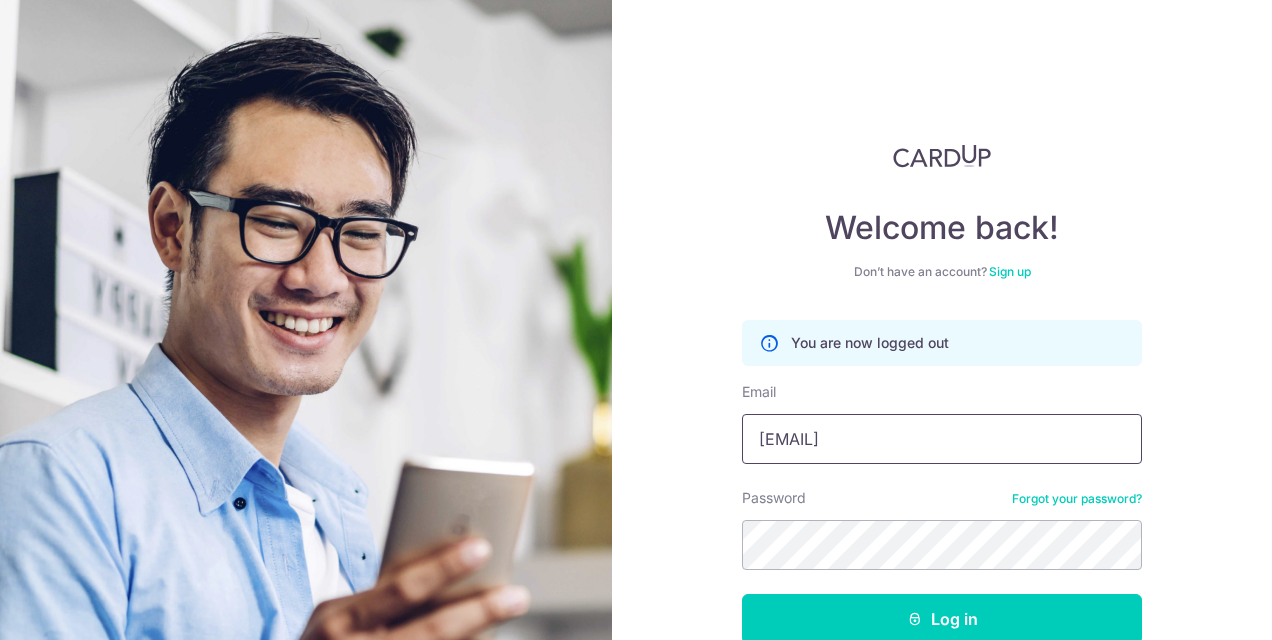 drag, startPoint x: 788, startPoint y: 458, endPoint x: -4, endPoint y: 480, distance: 792.3055 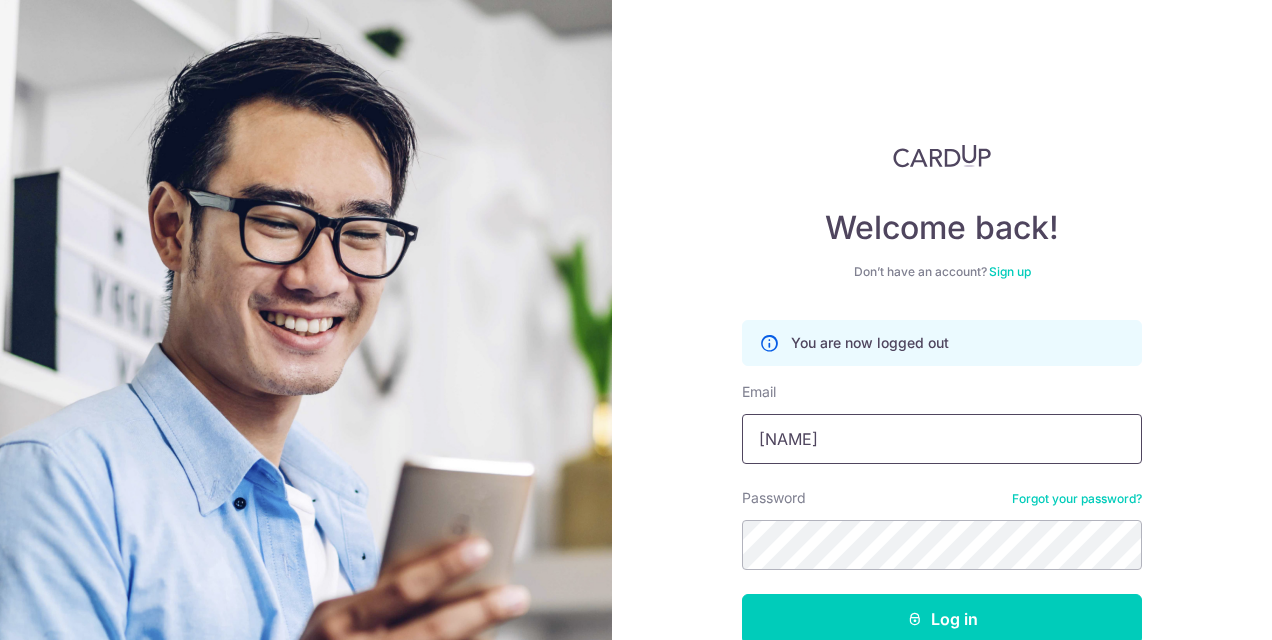 type on "[EMAIL]" 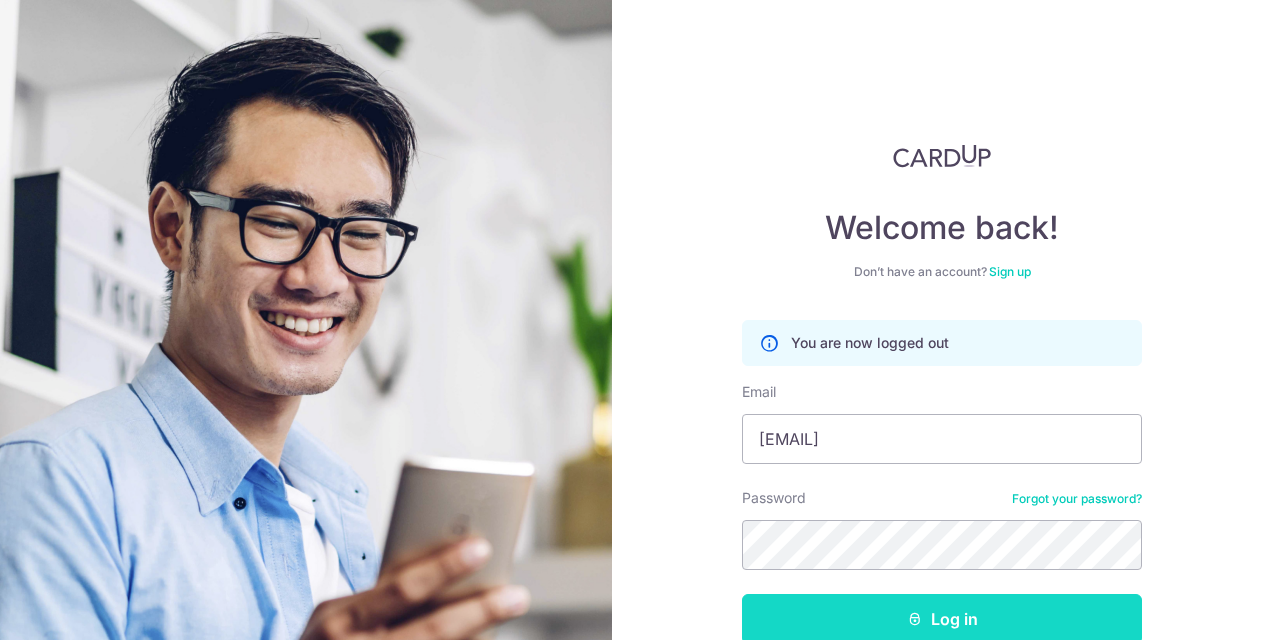 click on "Log in" at bounding box center (942, 619) 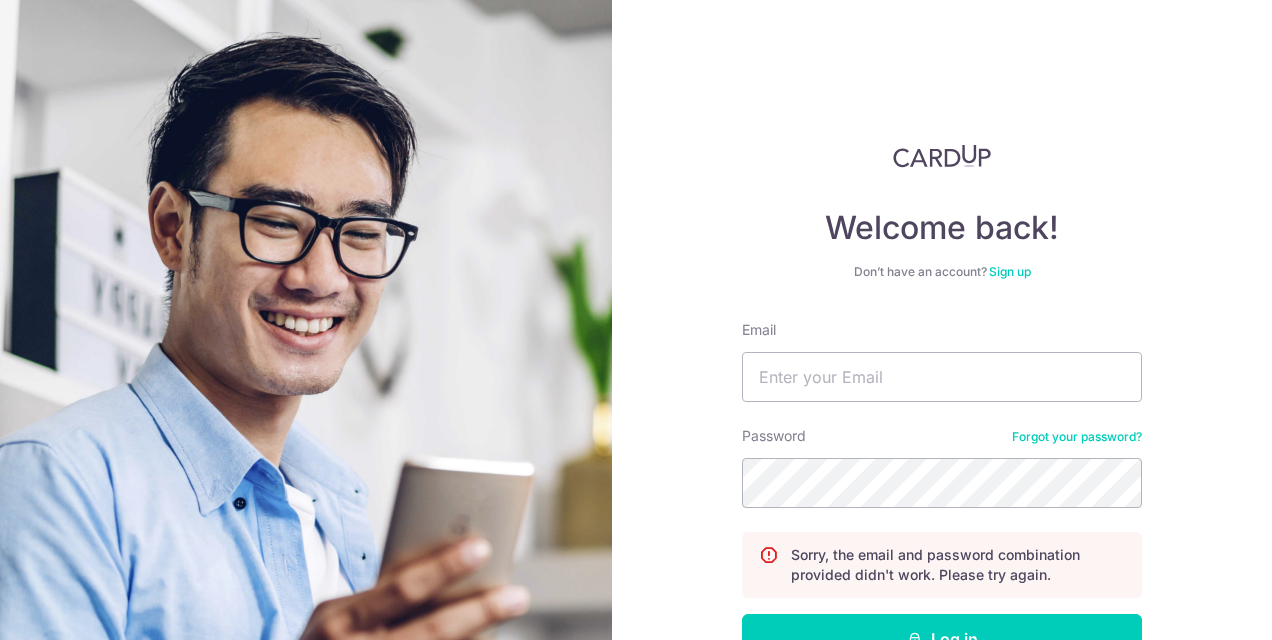 scroll, scrollTop: 0, scrollLeft: 0, axis: both 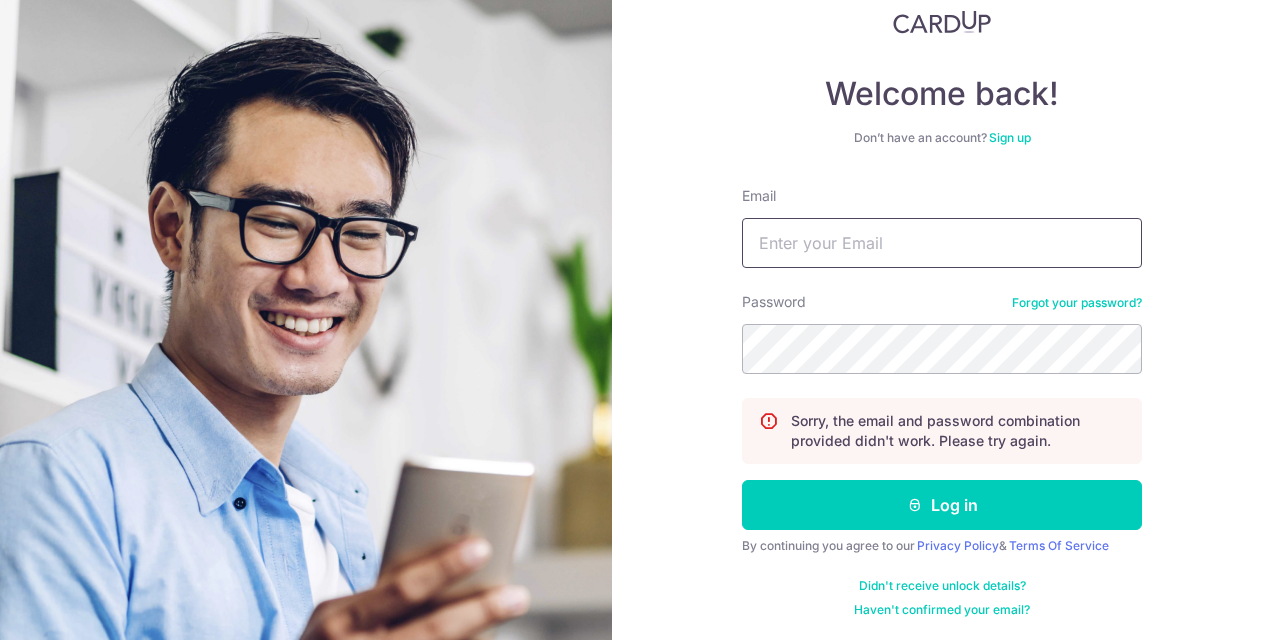type on "[EMAIL]" 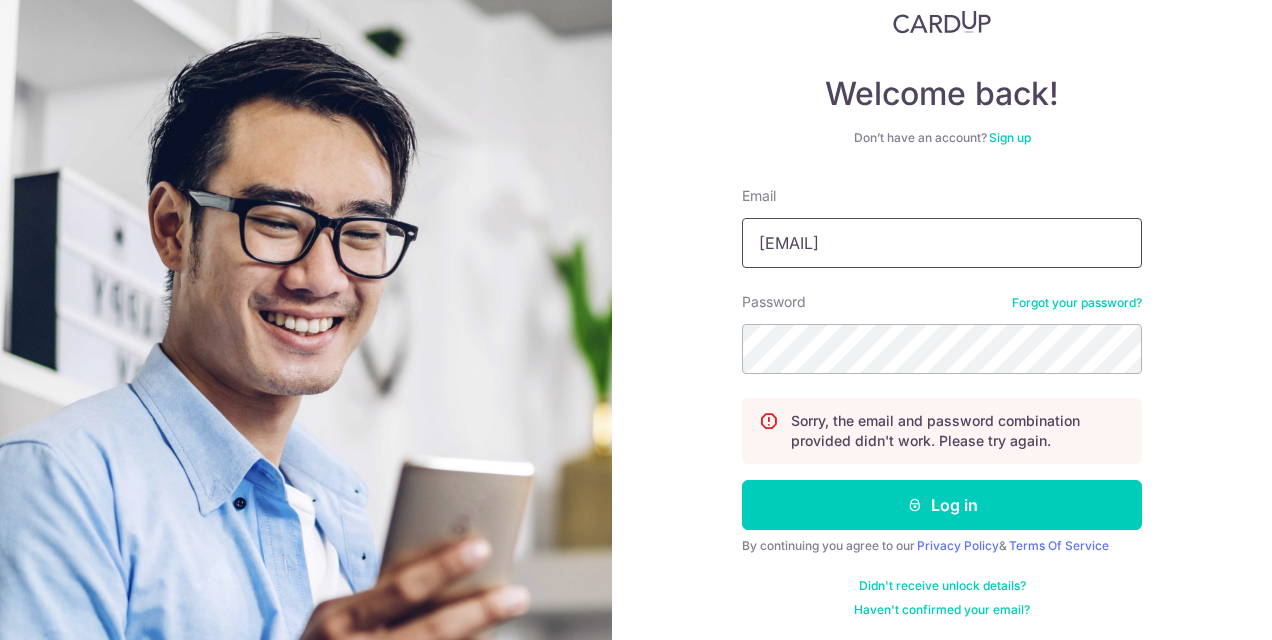 drag, startPoint x: 927, startPoint y: 248, endPoint x: 481, endPoint y: 364, distance: 460.83838 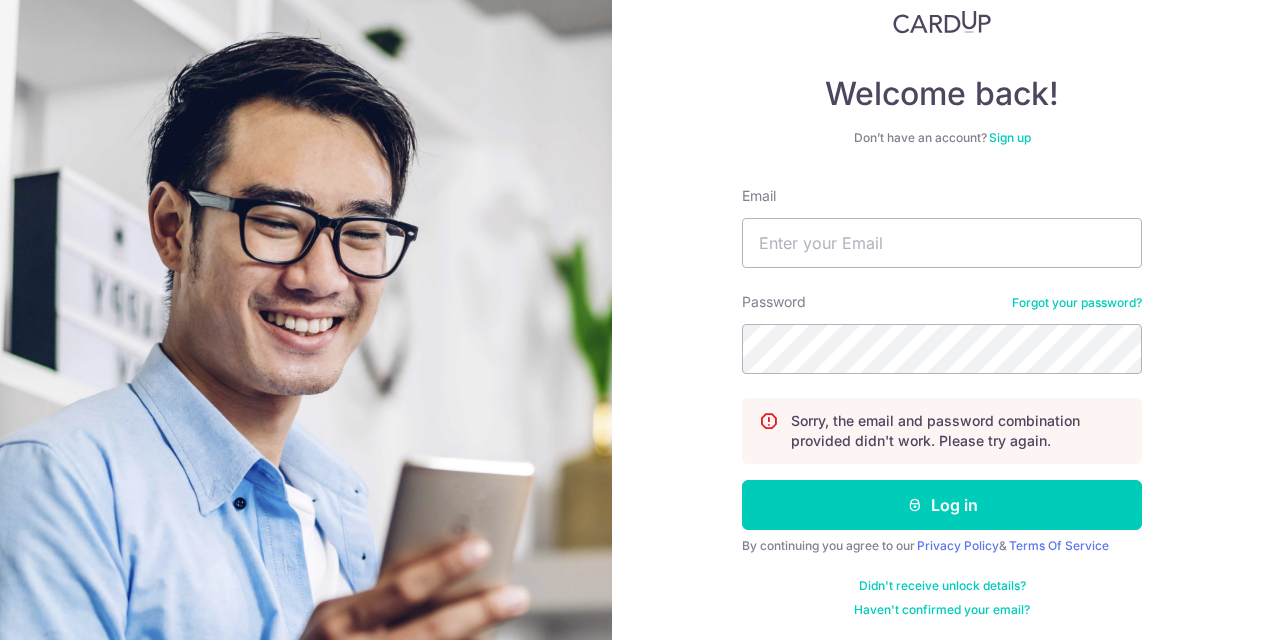 click on "Welcome back!
Don’t have an account?  Sign up
Email
Password
Forgot your password?
Sorry, the email and password combination provided didn't work. Please try again.
Log in
By continuing you agree to our
Privacy Policy
&  Terms Of Service
Didn't receive unlock details?
Haven't confirmed your email?" at bounding box center (942, 320) 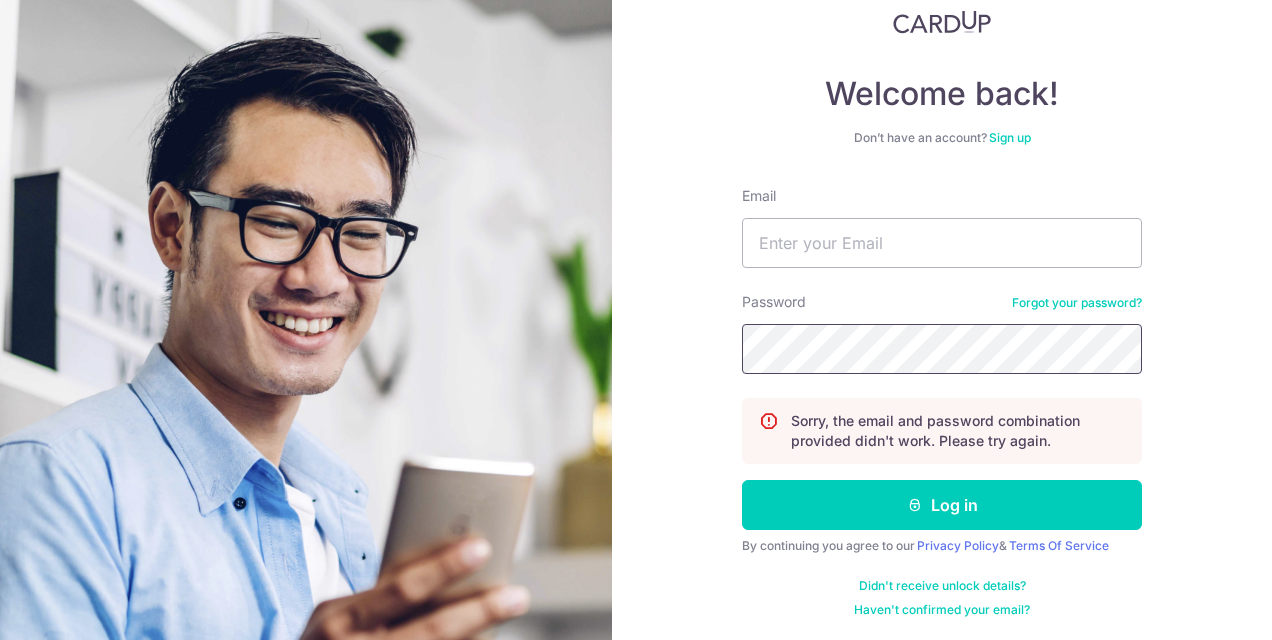 click on "Welcome back!
Don’t have an account?  Sign up
Email
Password
Forgot your password?
Sorry, the email and password combination provided didn't work. Please try again.
Log in
By continuing you agree to our
Privacy Policy
&  Terms Of Service
Didn't receive unlock details?
Haven't confirmed your email?" at bounding box center (636, 320) 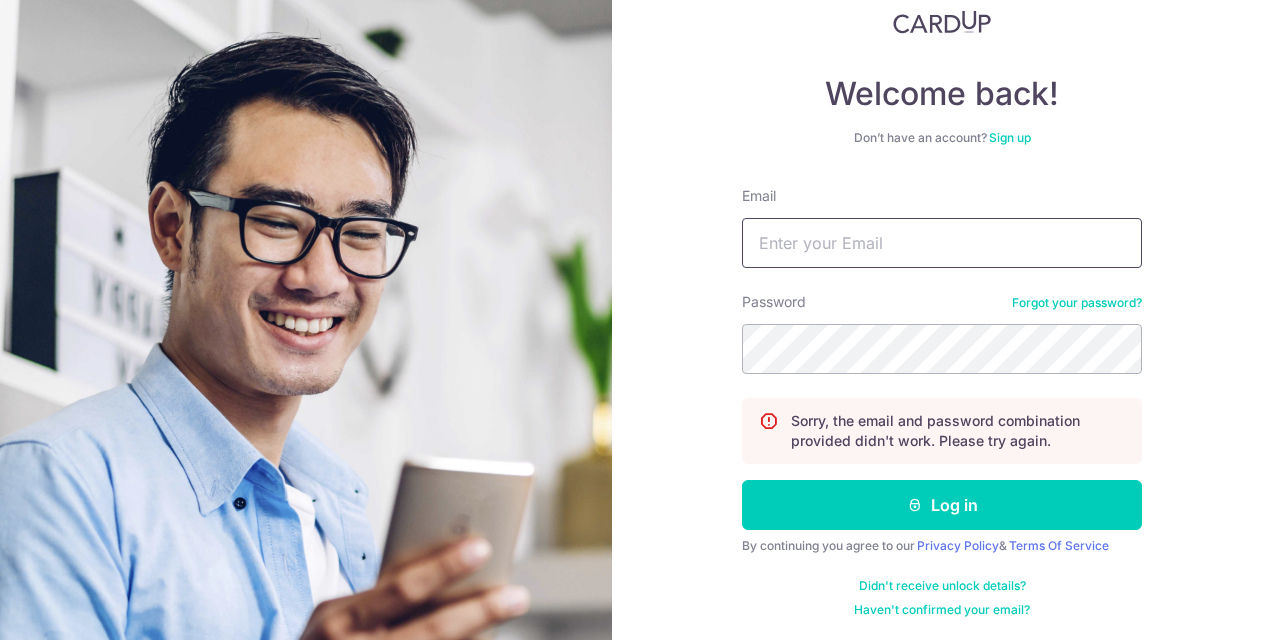 click on "Email" at bounding box center [942, 243] 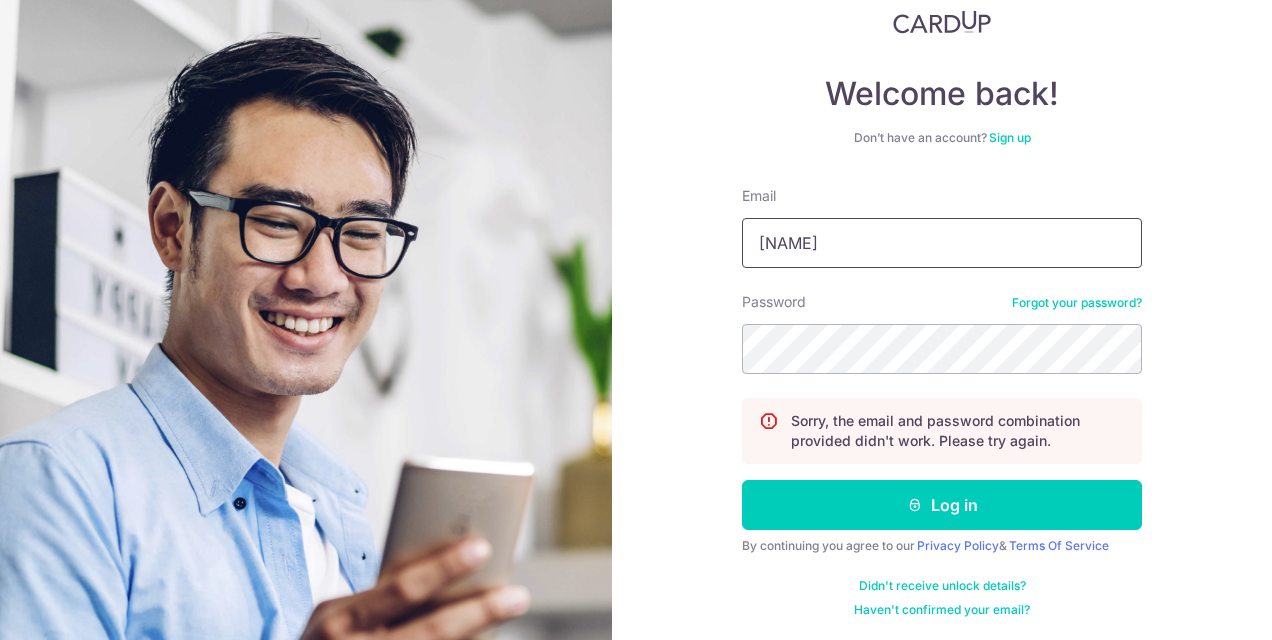 type on "h" 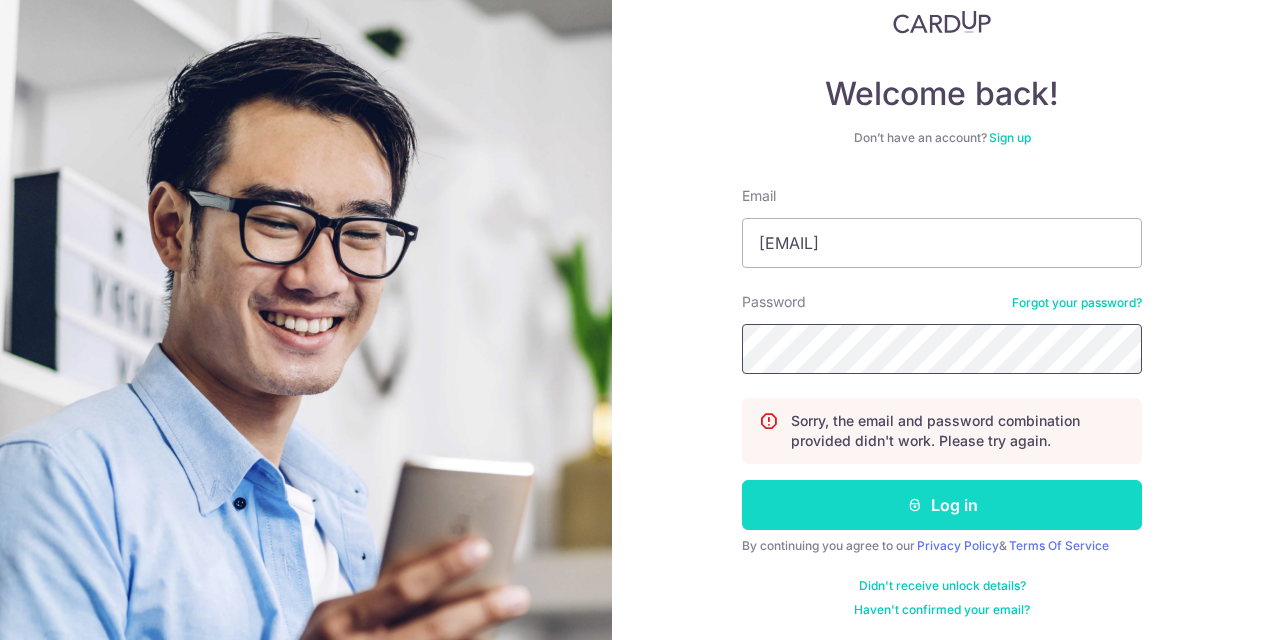 click on "Log in" at bounding box center (942, 505) 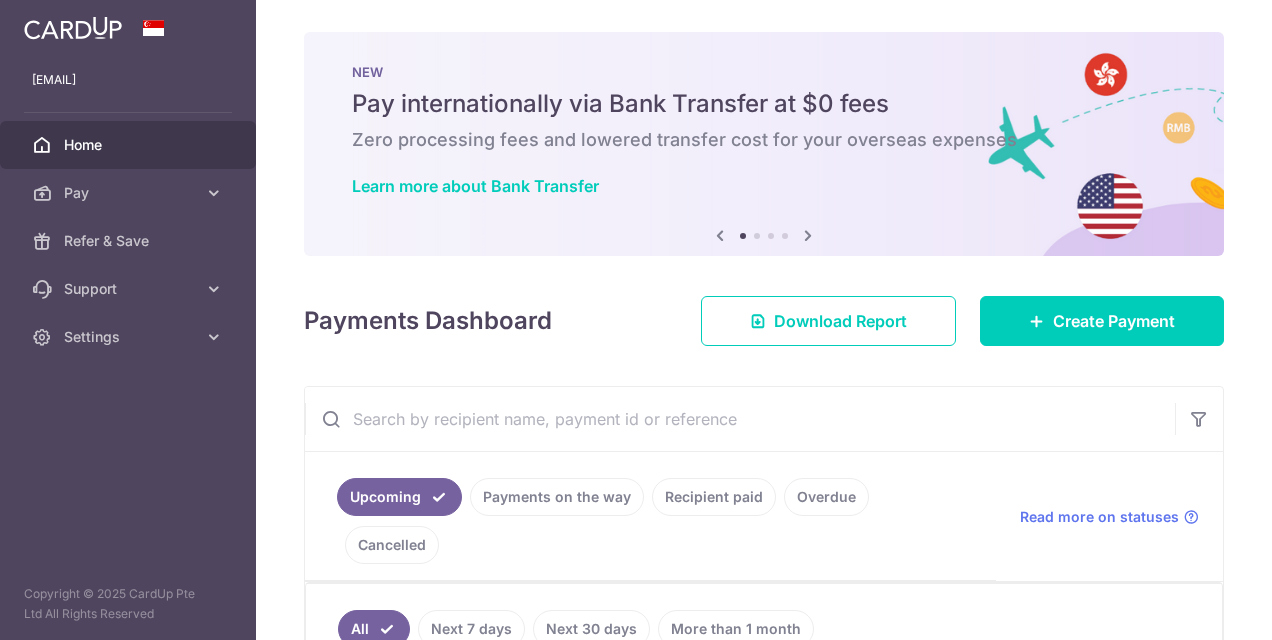scroll, scrollTop: 0, scrollLeft: 0, axis: both 